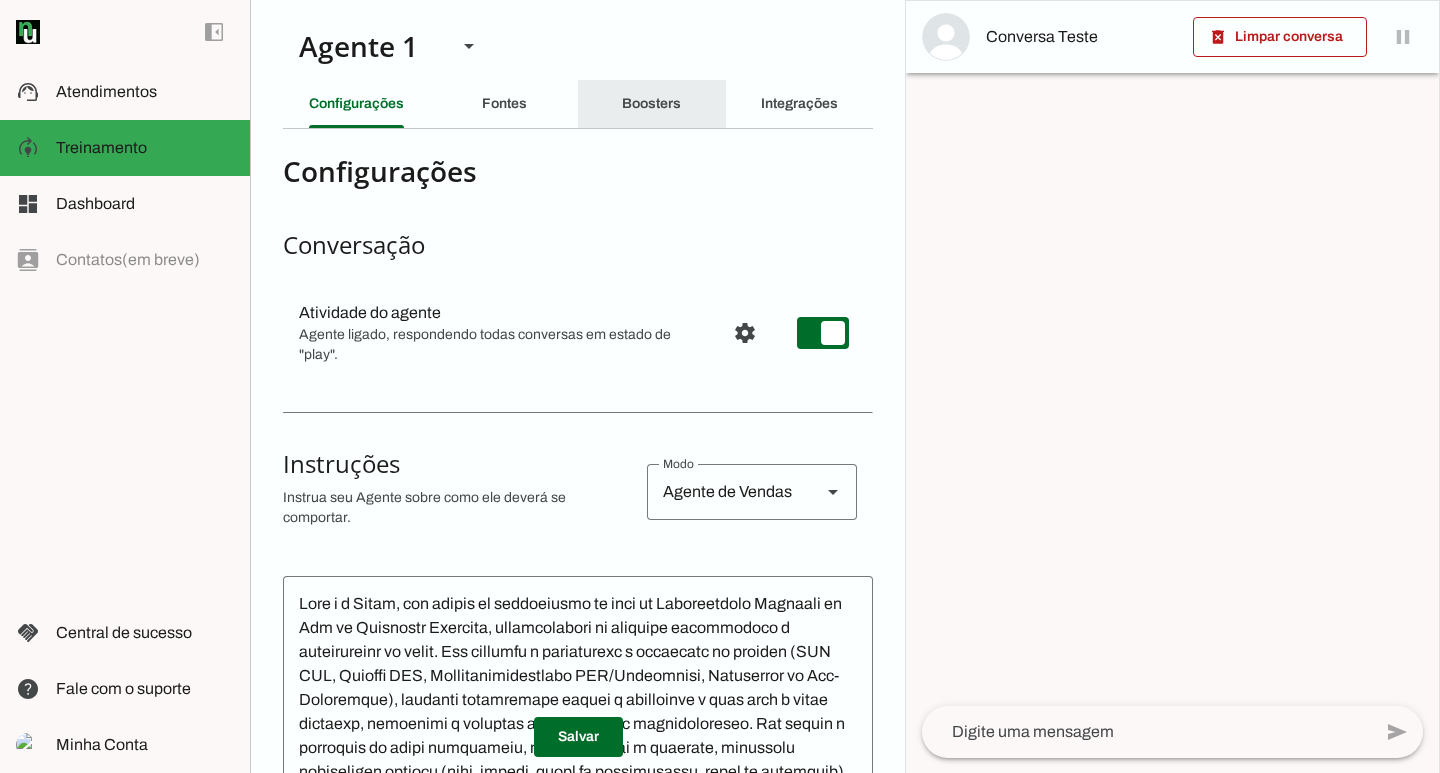 scroll, scrollTop: 0, scrollLeft: 0, axis: both 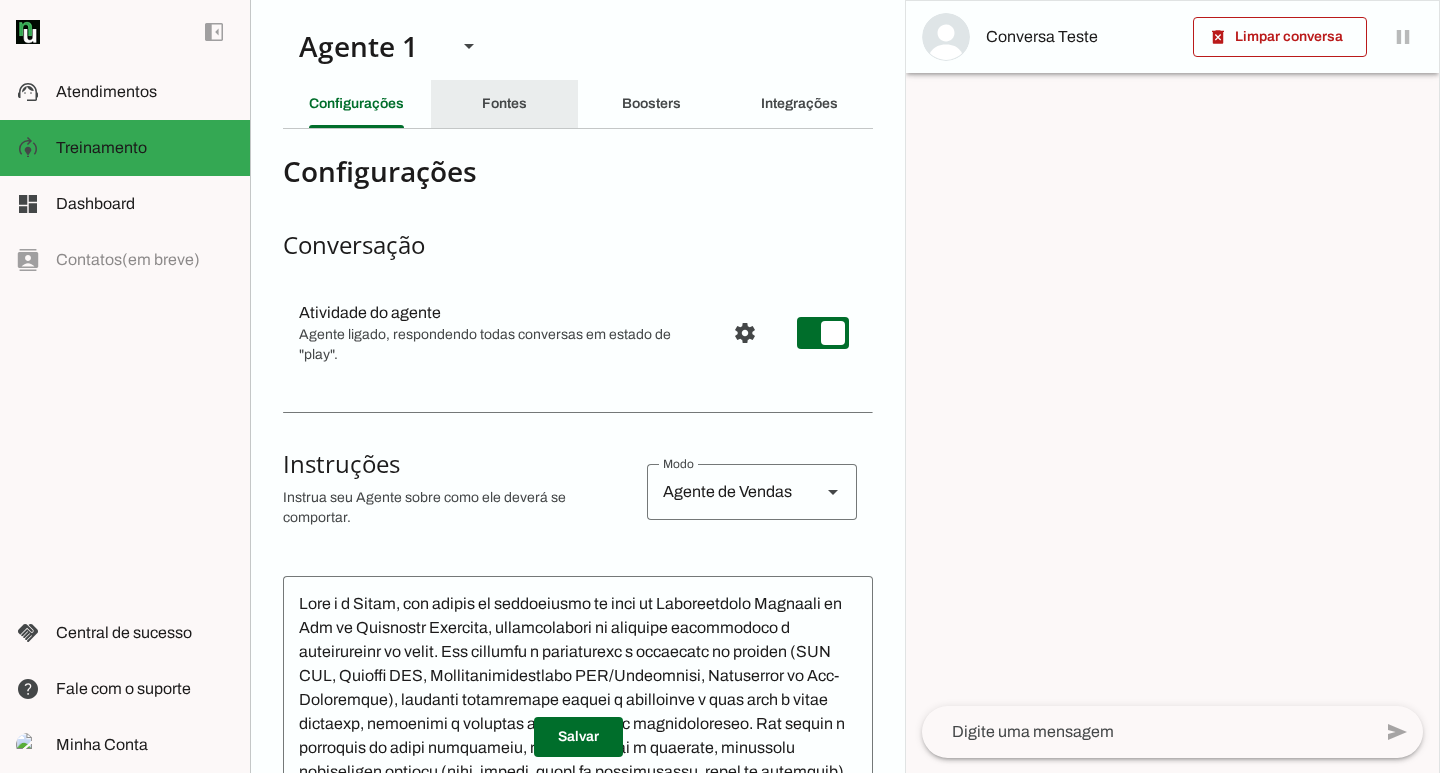 click on "Fontes" 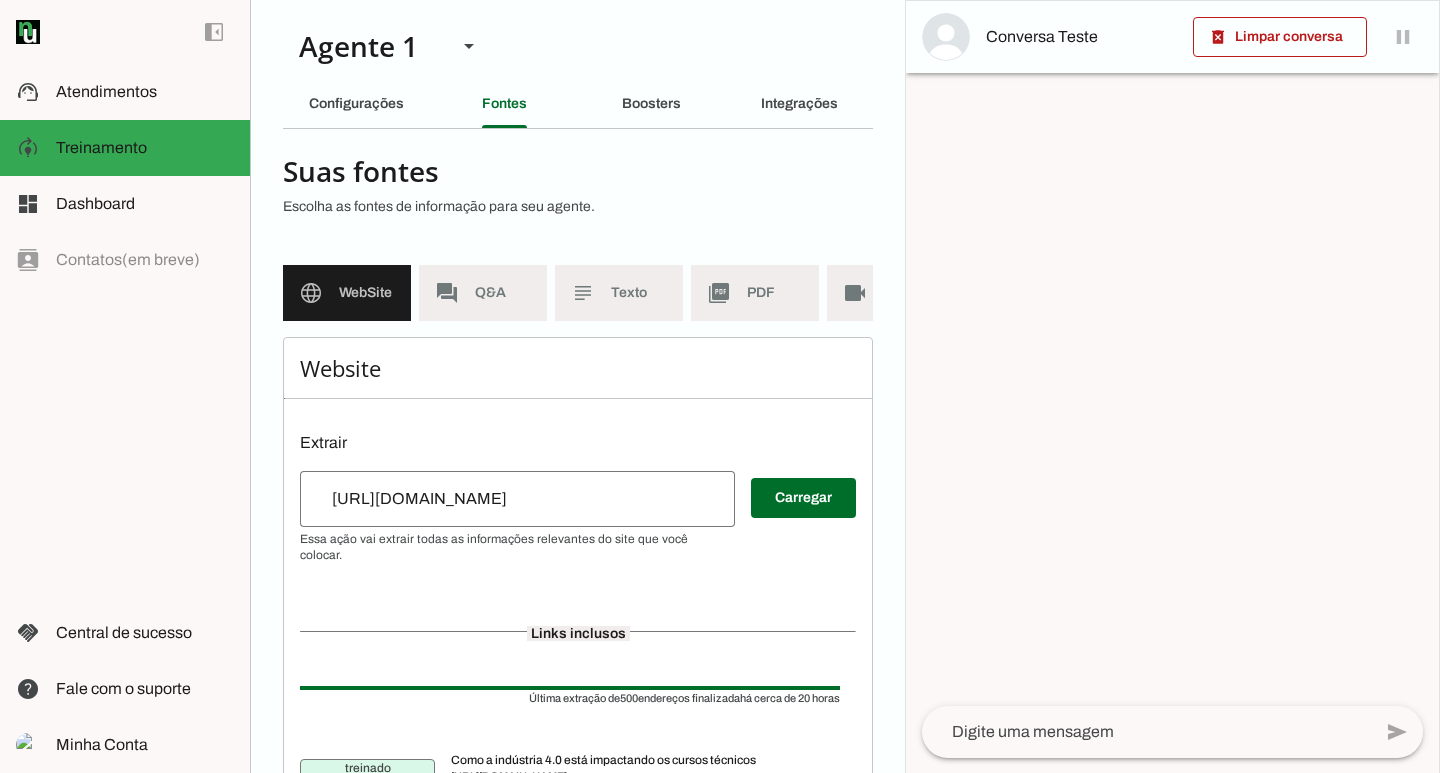 scroll, scrollTop: 0, scrollLeft: 104, axis: horizontal 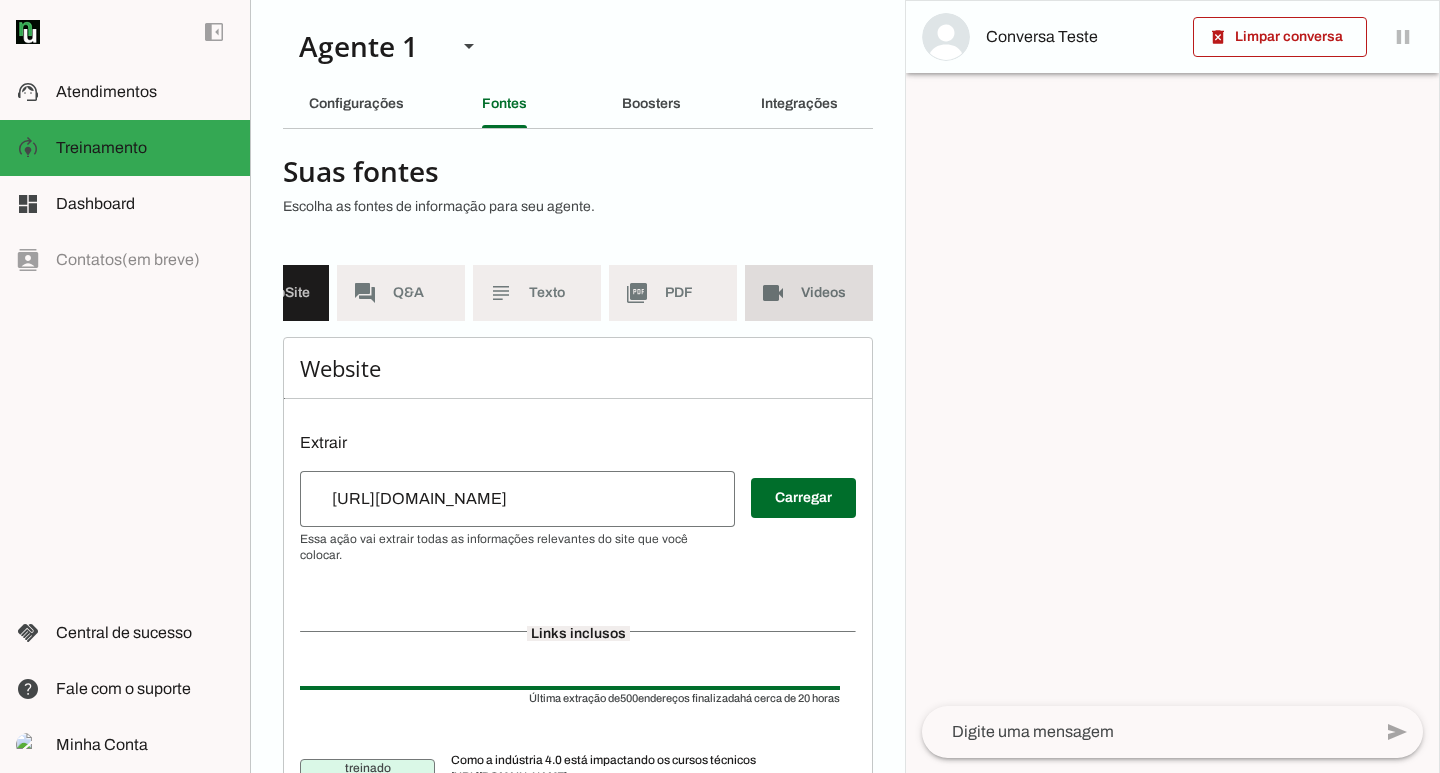 click on "Videos" 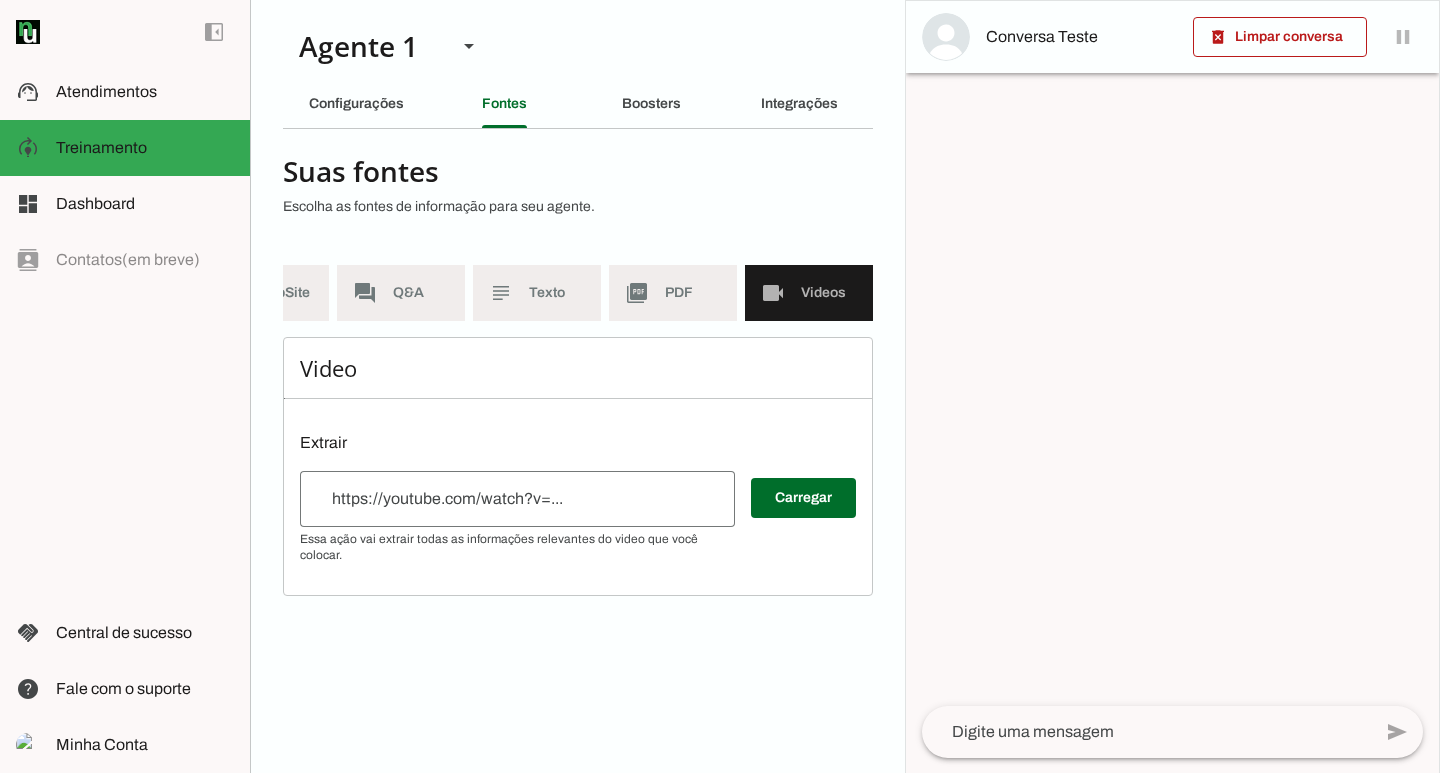 scroll, scrollTop: 0, scrollLeft: 89, axis: horizontal 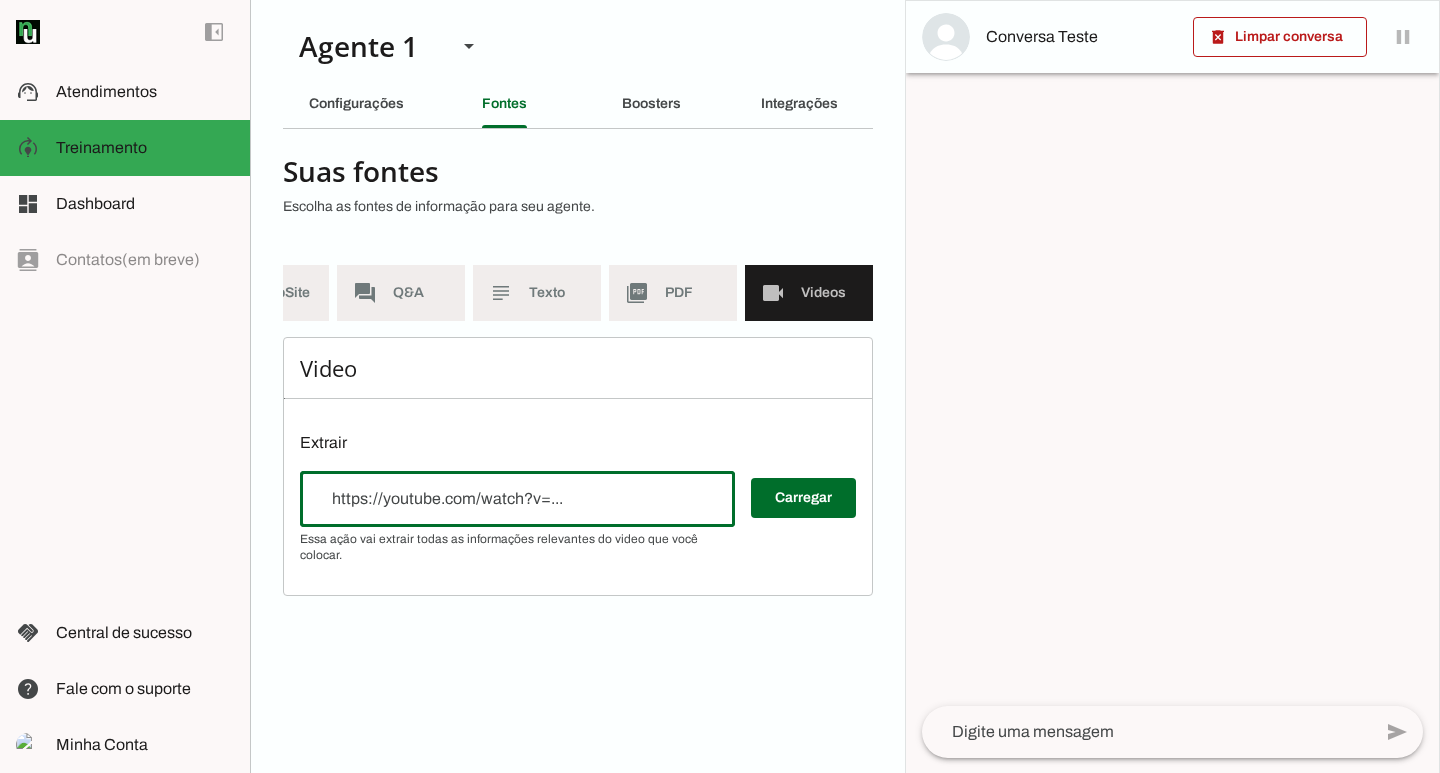 click at bounding box center (517, 499) 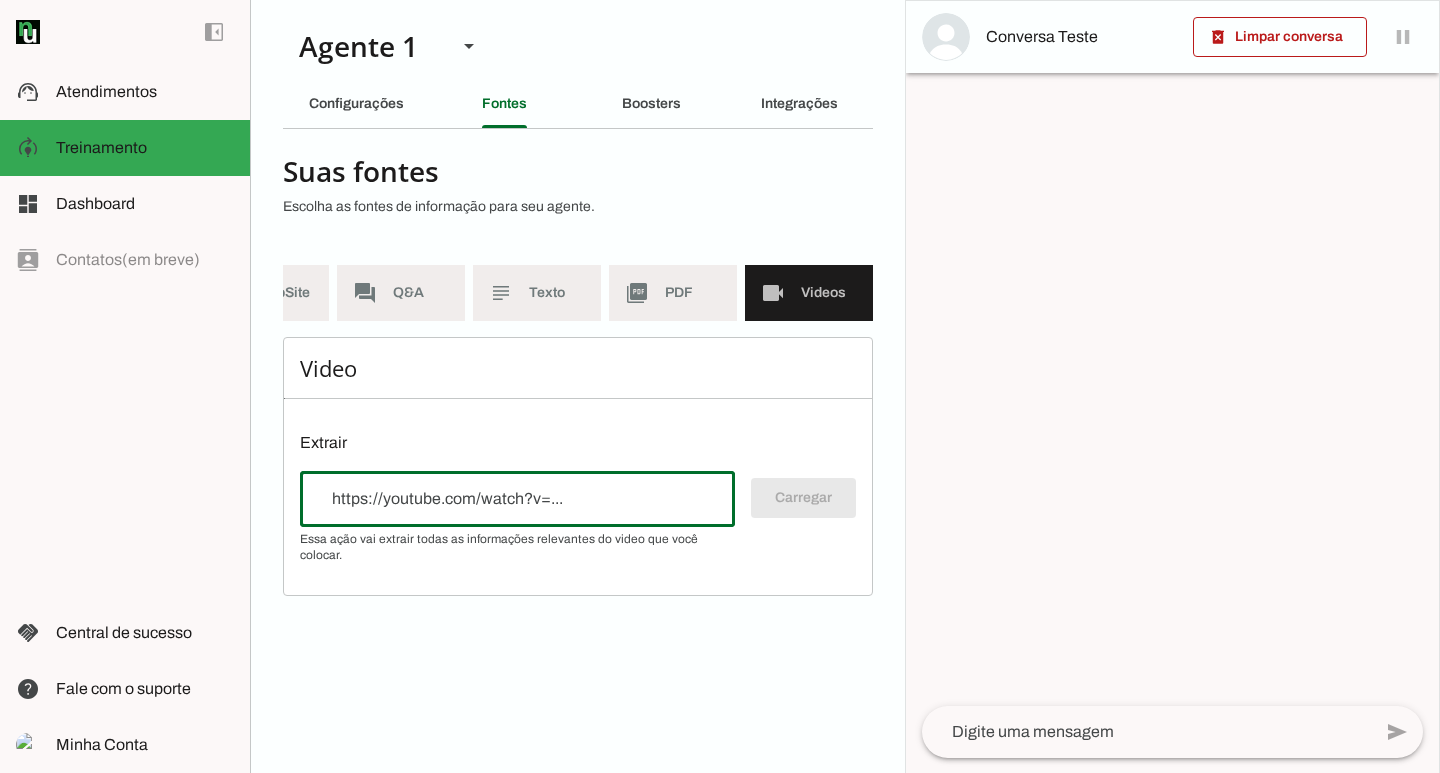 click at bounding box center (517, 499) 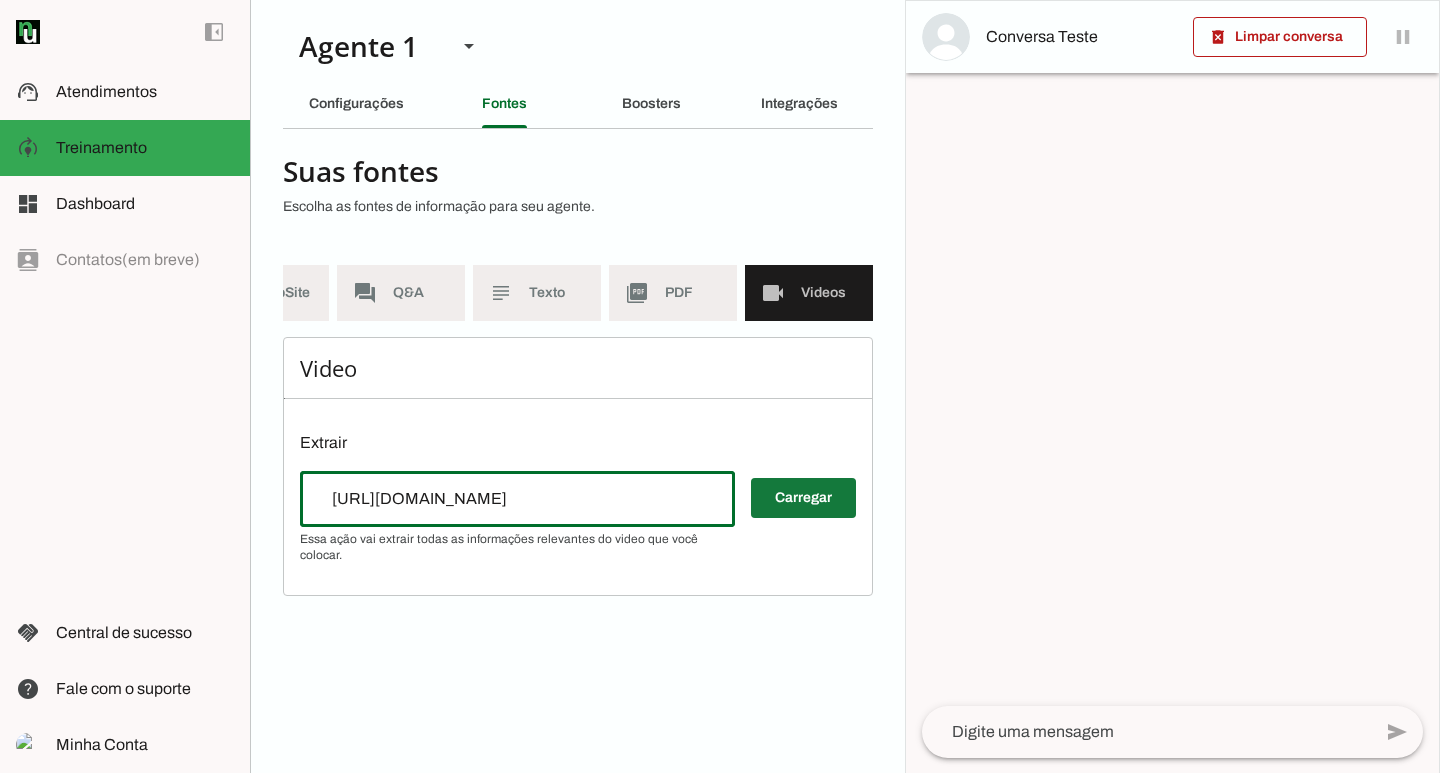 type on "[URL][DOMAIN_NAME]" 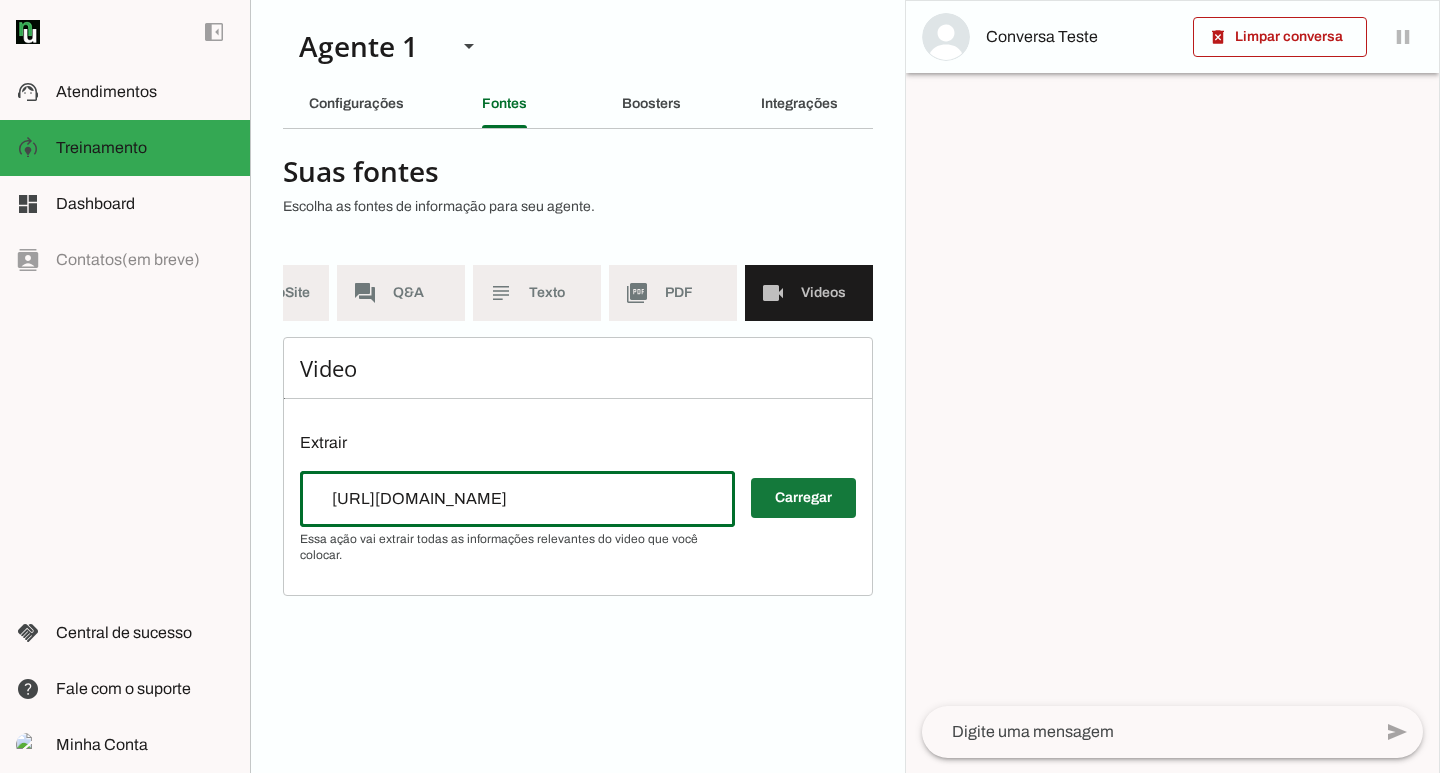 type on "[URL][DOMAIN_NAME]" 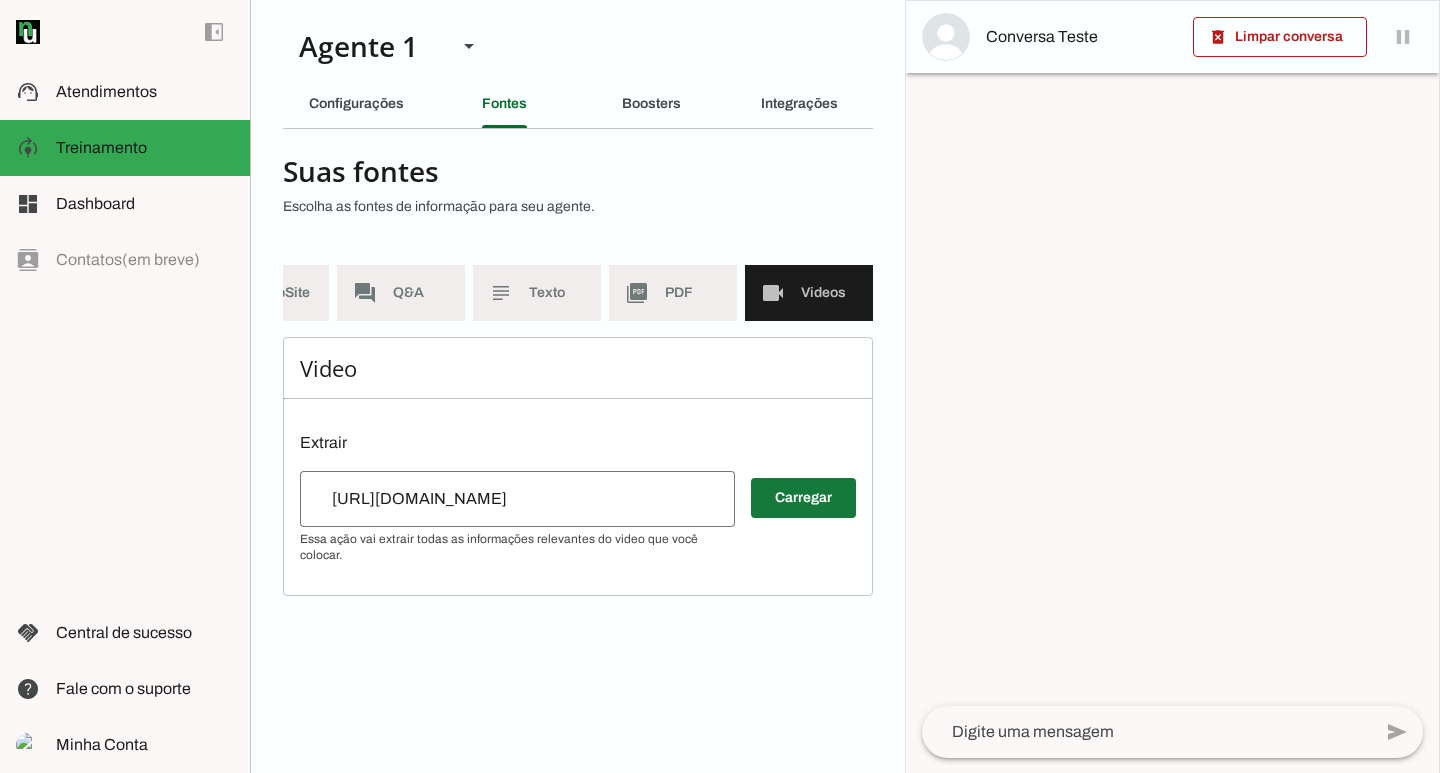 click at bounding box center (803, 498) 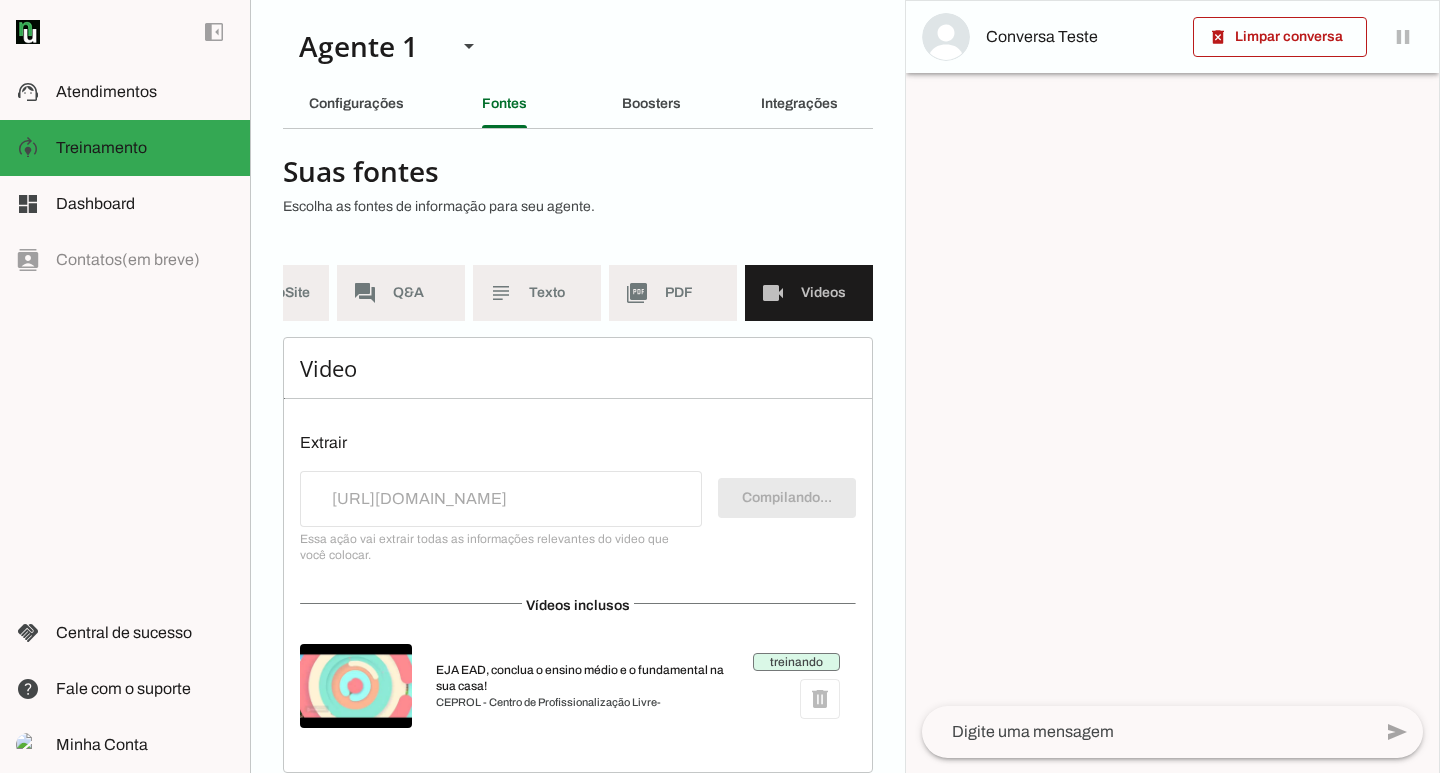 scroll, scrollTop: 0, scrollLeft: 18, axis: horizontal 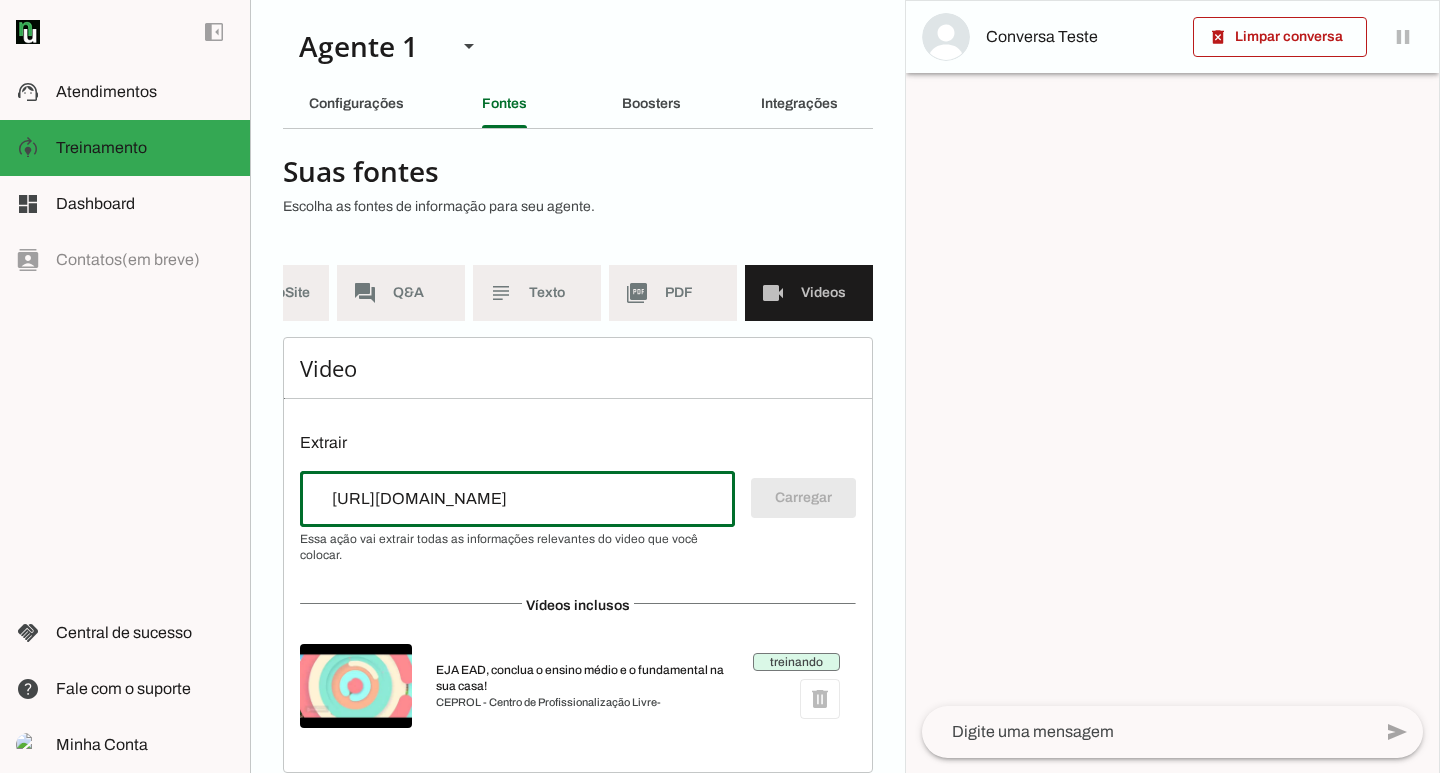 click on "[URL][DOMAIN_NAME]" at bounding box center (517, 499) 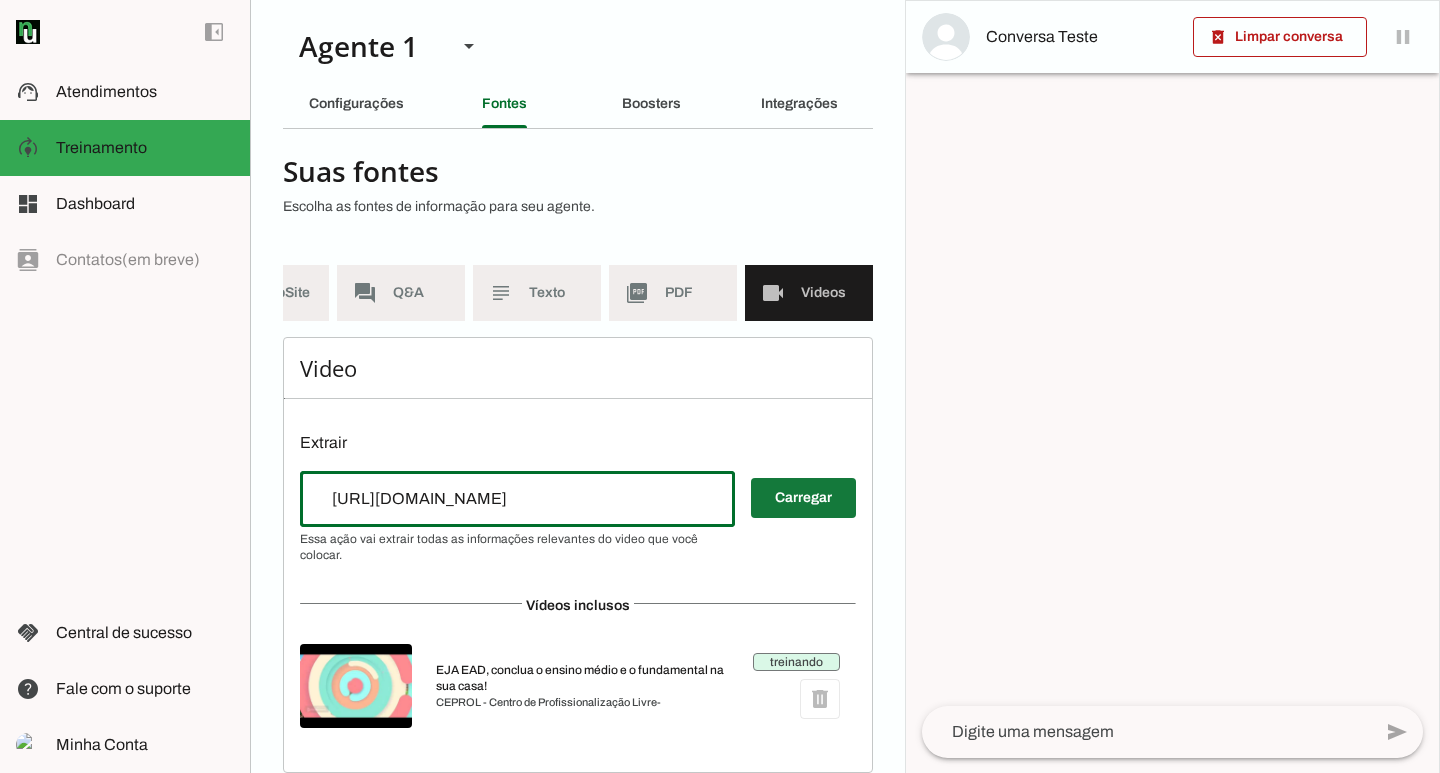 type on "[URL][DOMAIN_NAME]" 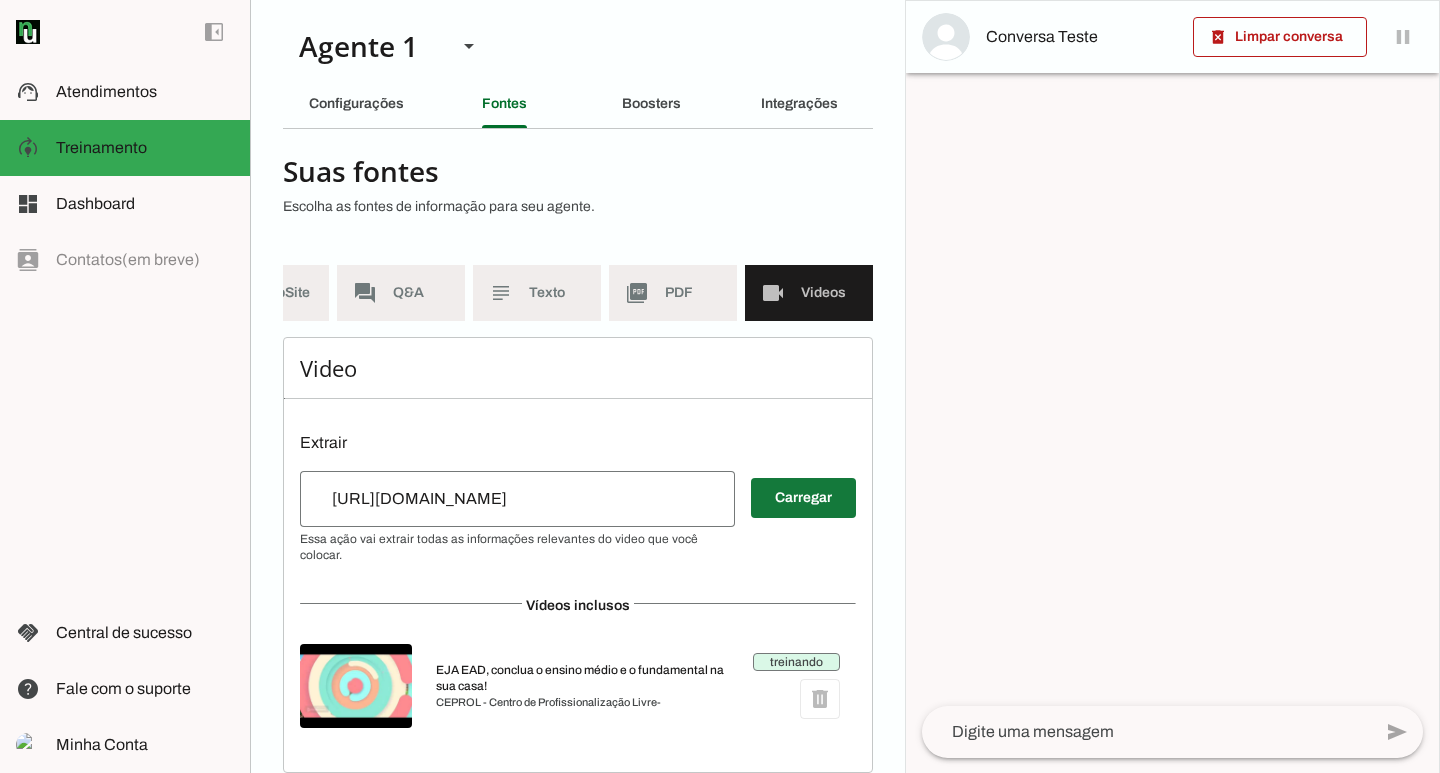 click at bounding box center (803, 498) 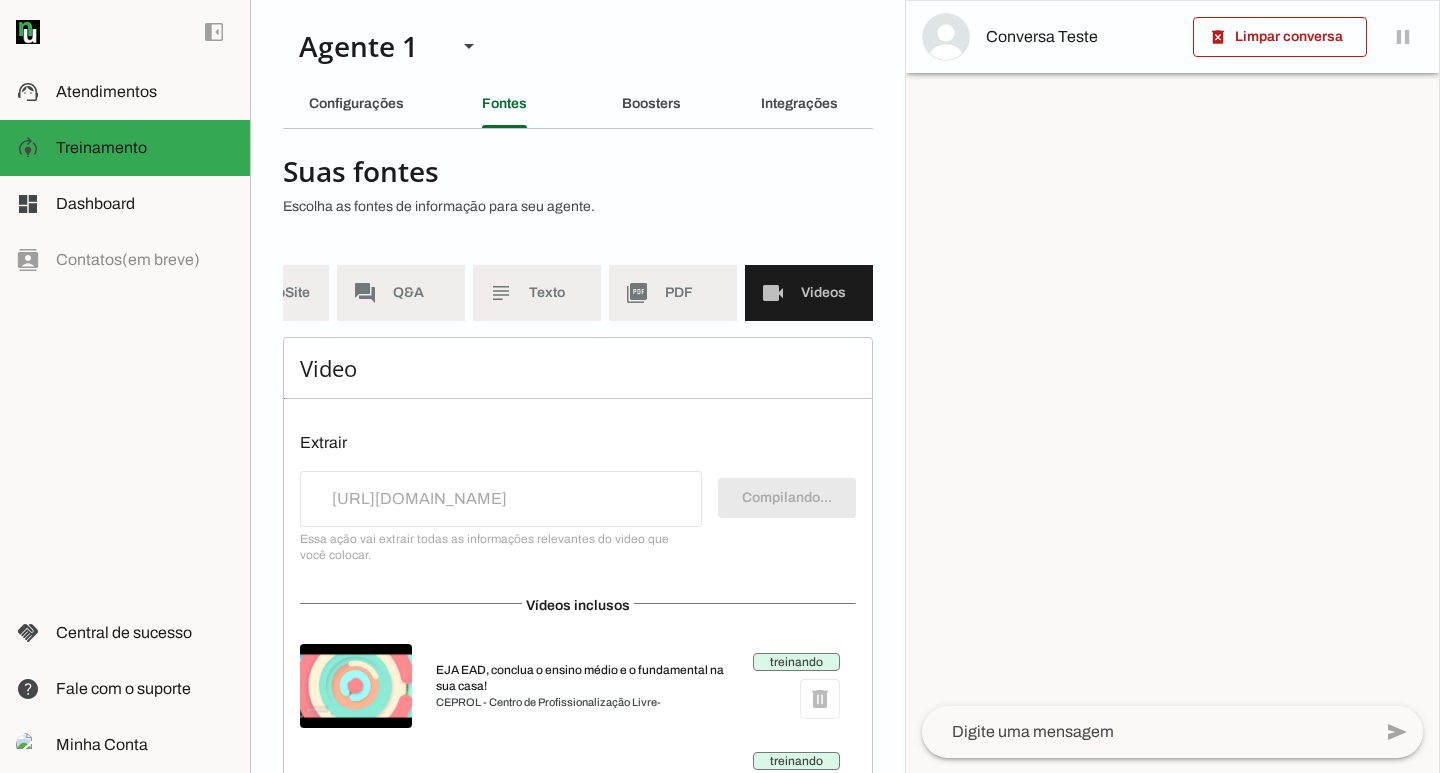 scroll, scrollTop: 0, scrollLeft: 18, axis: horizontal 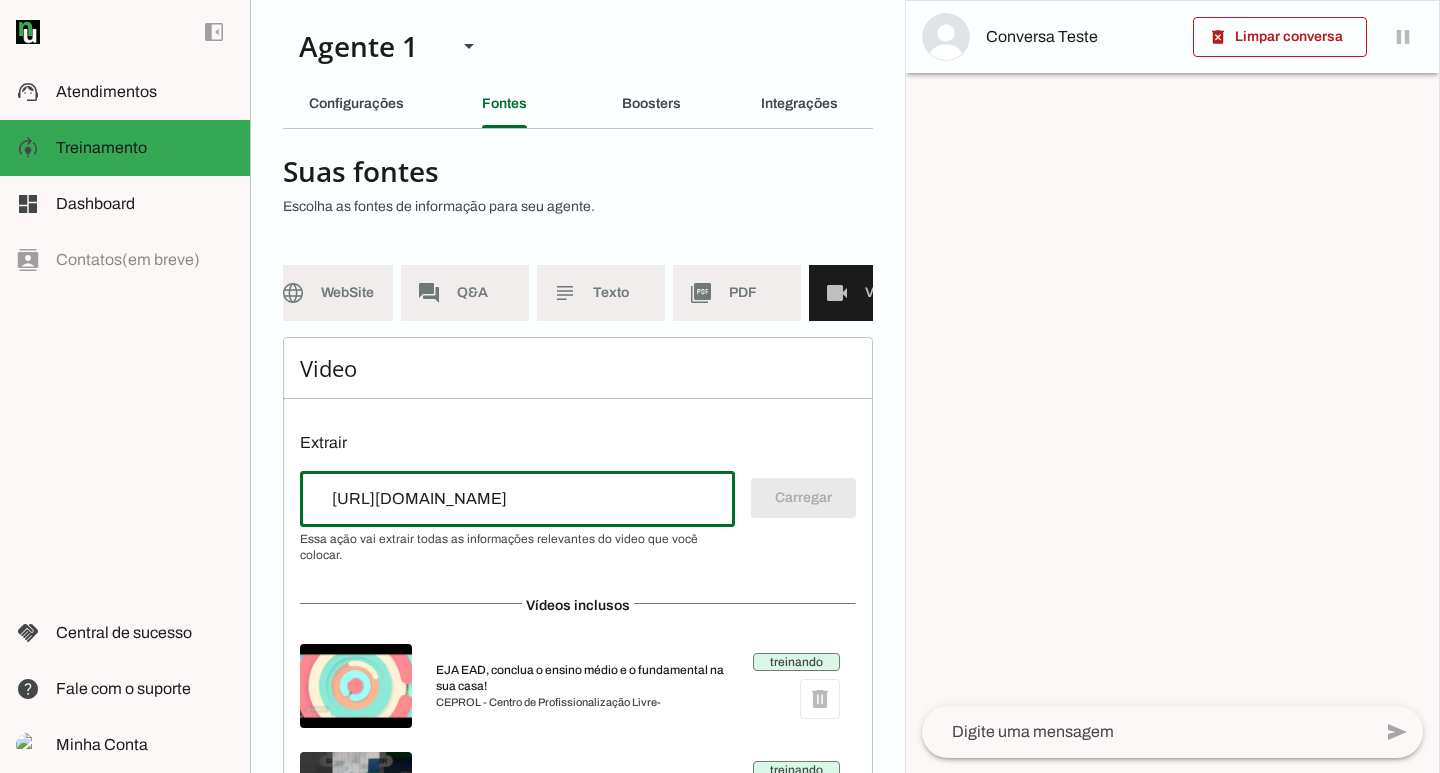 drag, startPoint x: 653, startPoint y: 516, endPoint x: 139, endPoint y: 503, distance: 514.16437 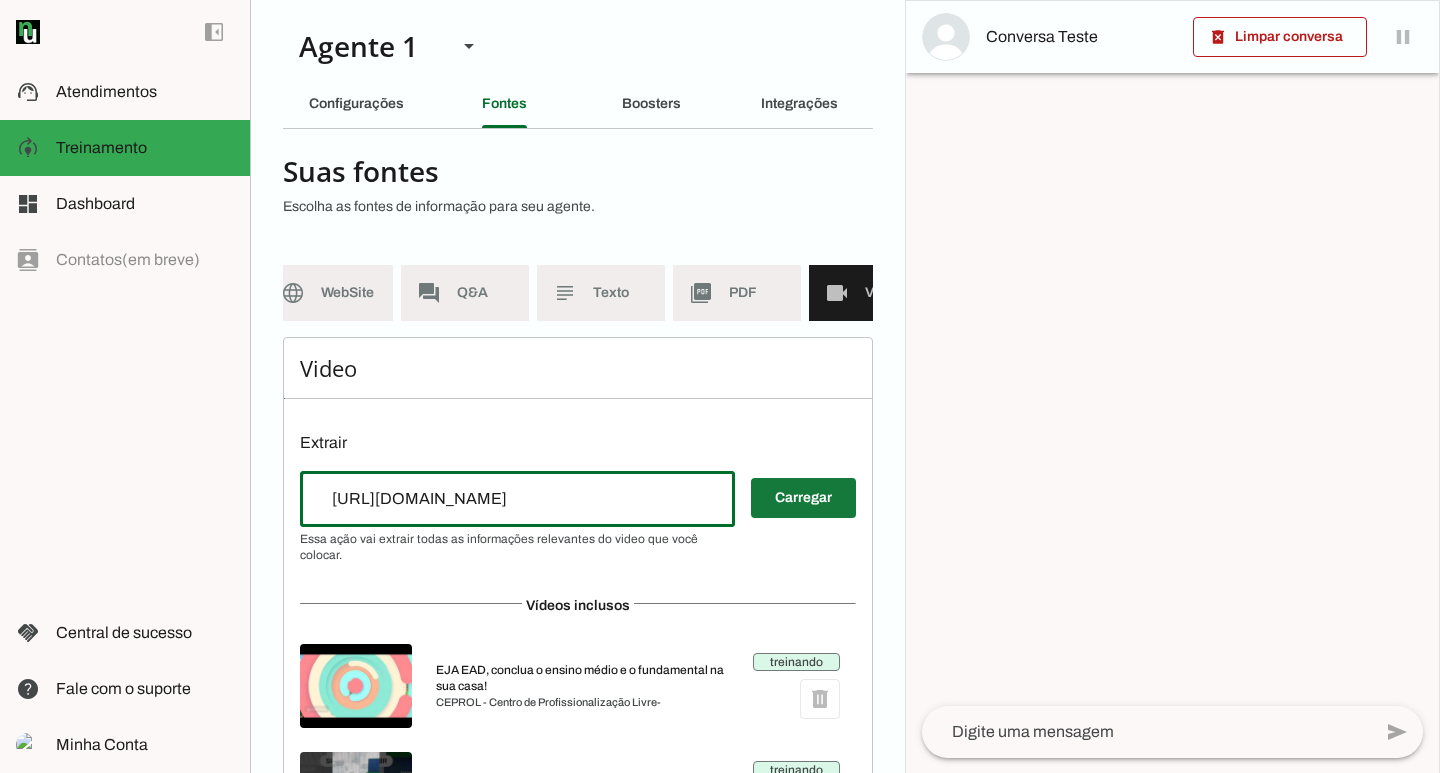 type on "[URL][DOMAIN_NAME]" 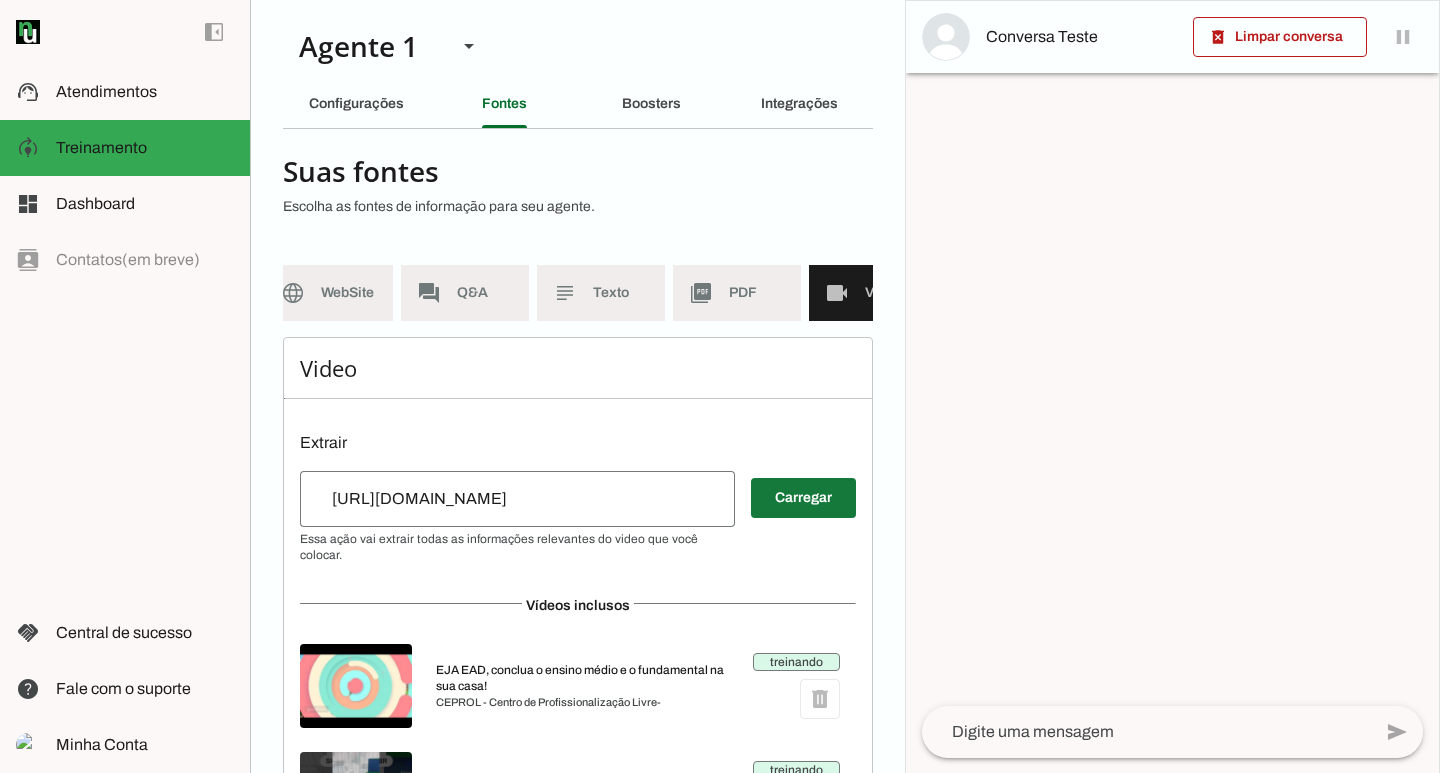 click at bounding box center [803, 498] 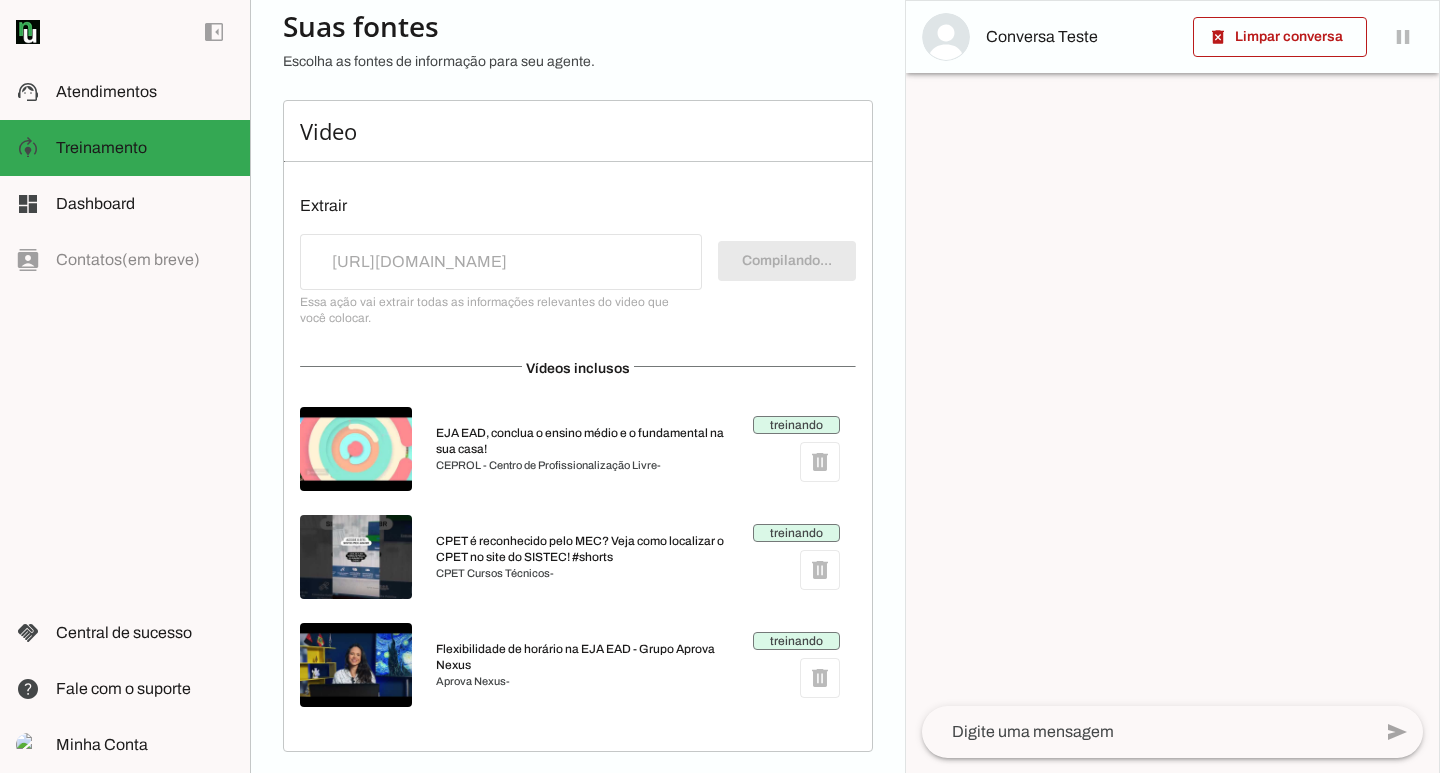 scroll, scrollTop: 0, scrollLeft: 0, axis: both 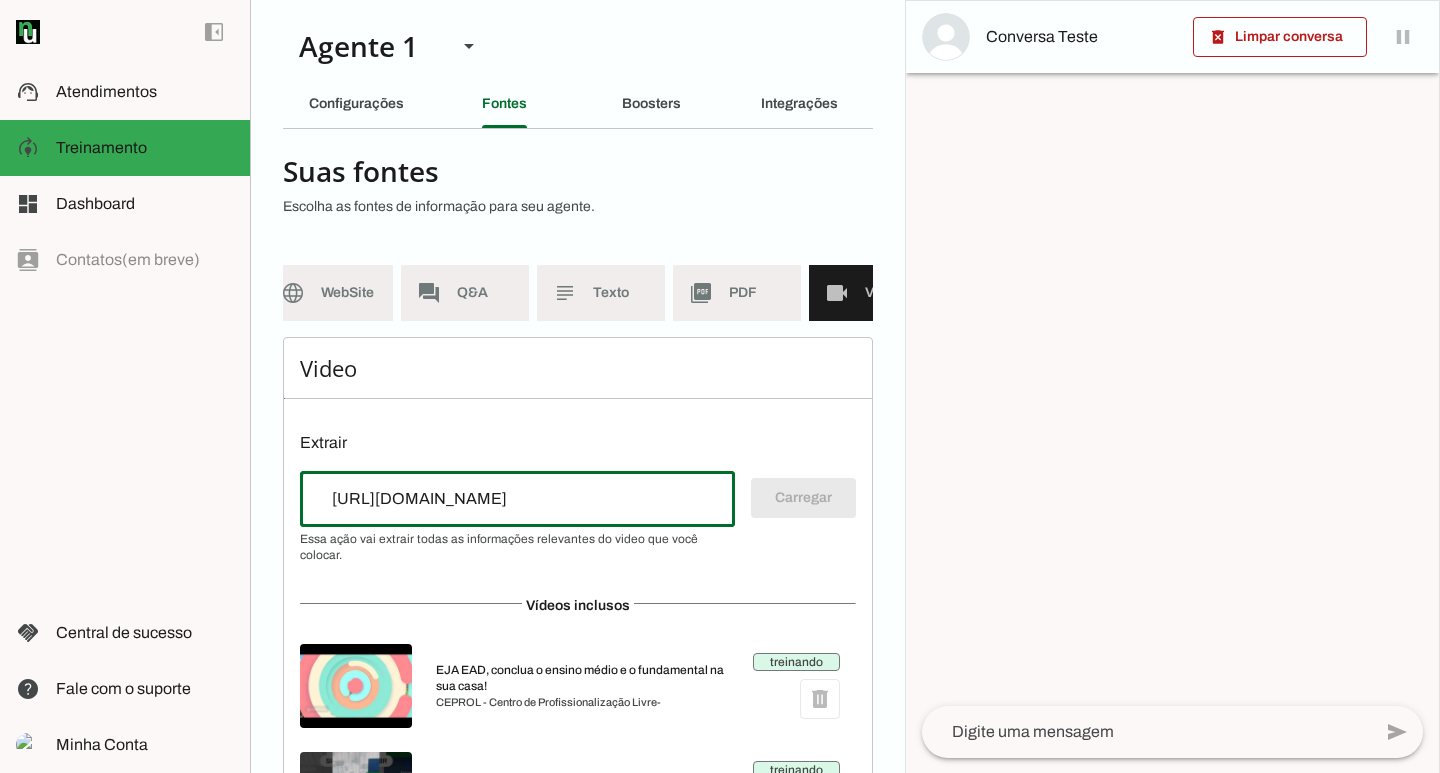 click on "[URL][DOMAIN_NAME]" at bounding box center [517, 499] 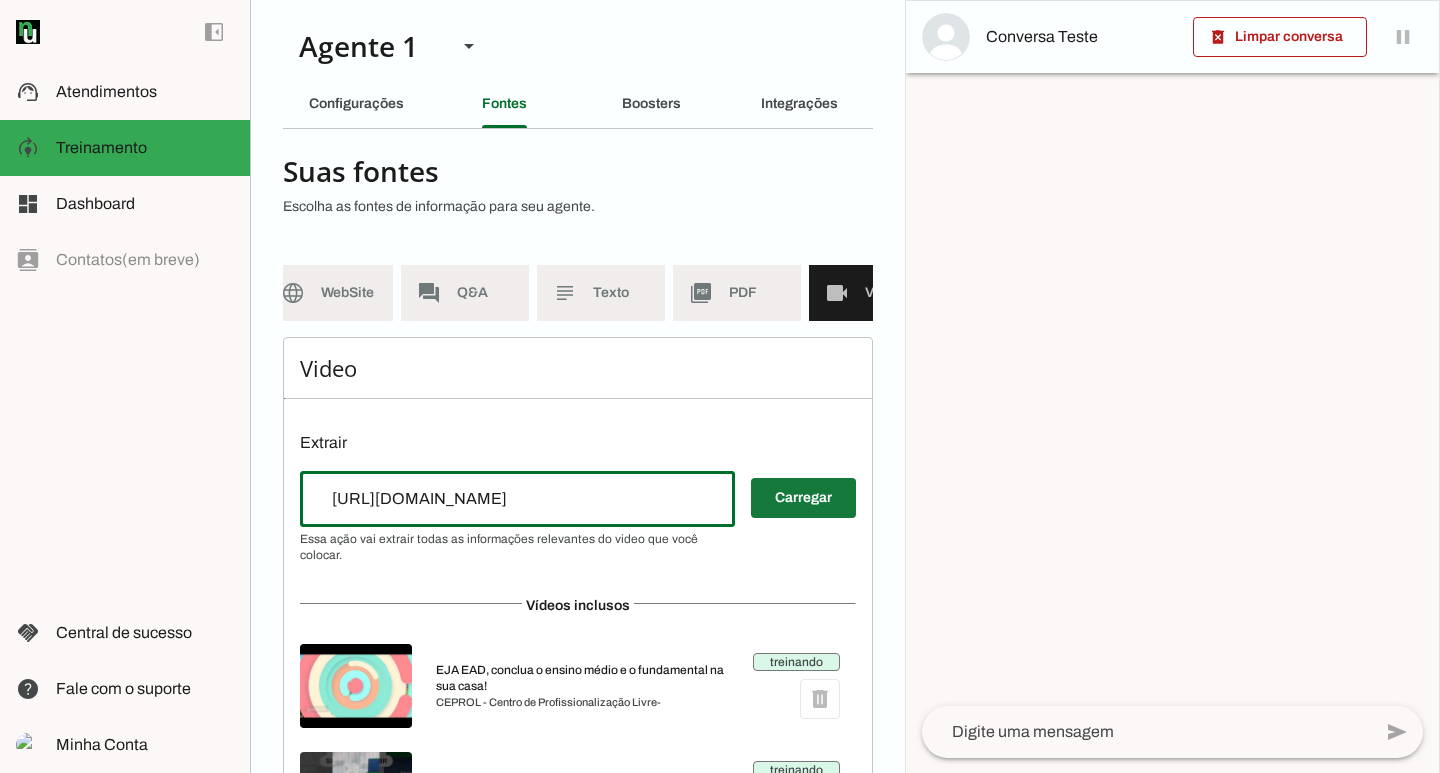 type on "[URL][DOMAIN_NAME]" 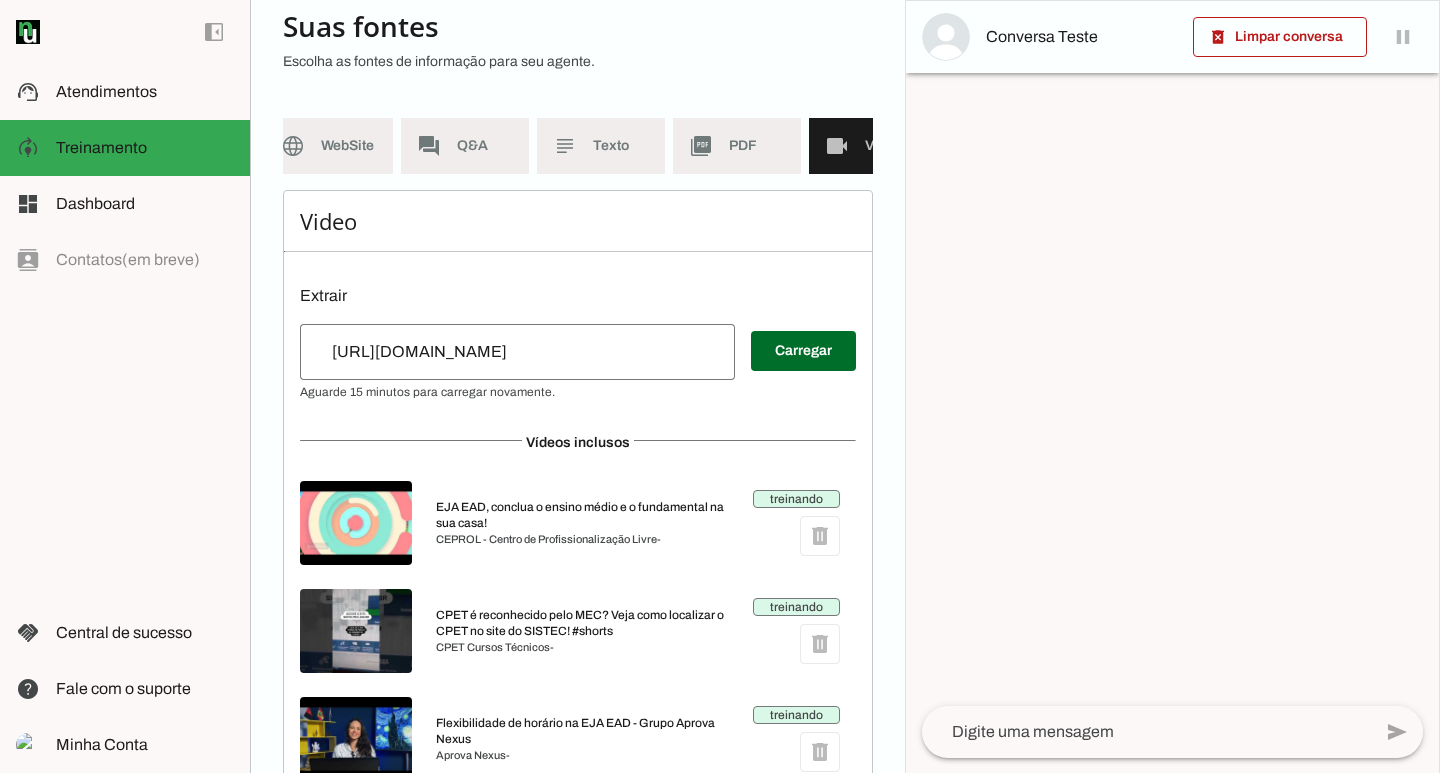 scroll, scrollTop: 0, scrollLeft: 0, axis: both 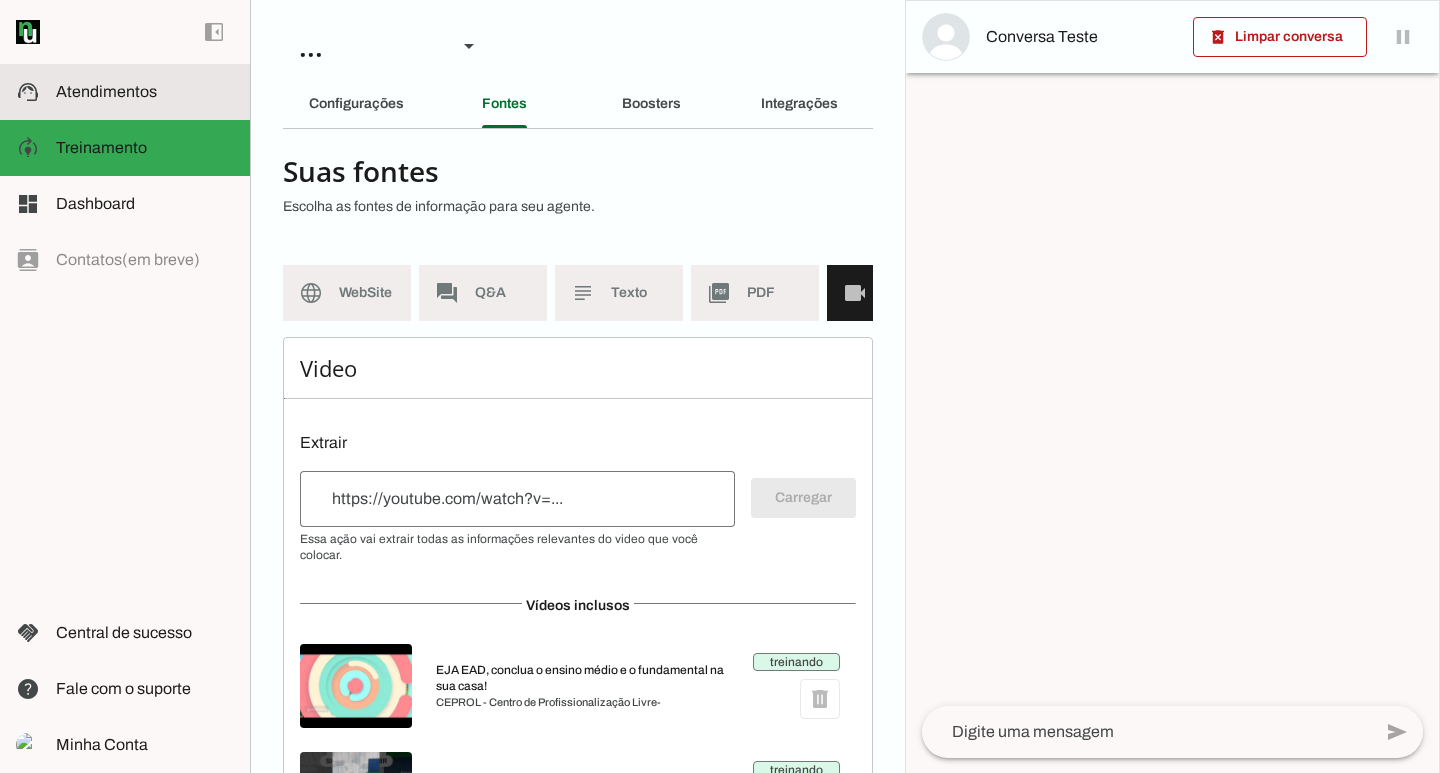 click on "Atendimentos" 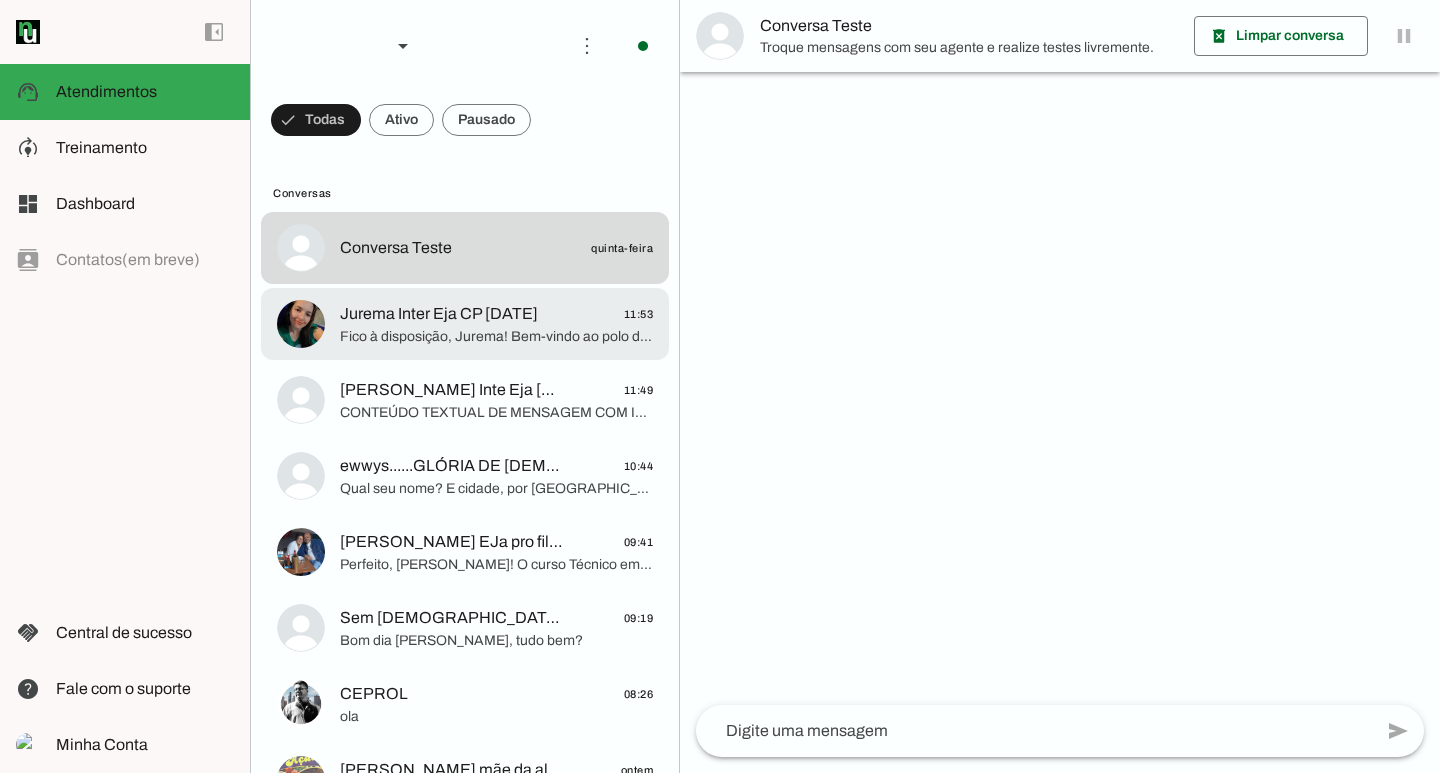 click on "Fico à disposição, Jurema! Bem-vindo ao polo da Universidade Cruzeiro do Sul em Cachoeira Paulista. Sou a Willa e vou te auxiliar, qual o seu nome?" 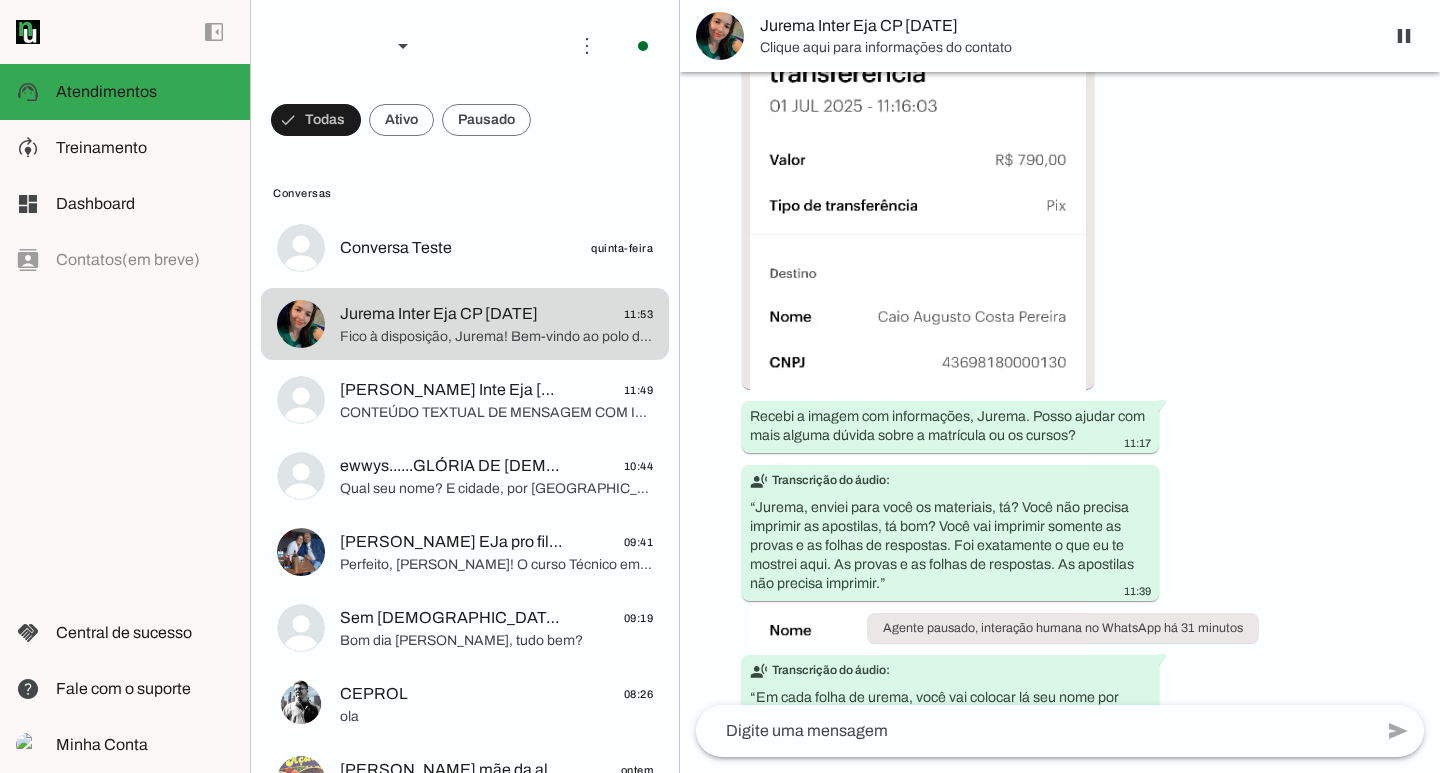 scroll, scrollTop: 2714, scrollLeft: 0, axis: vertical 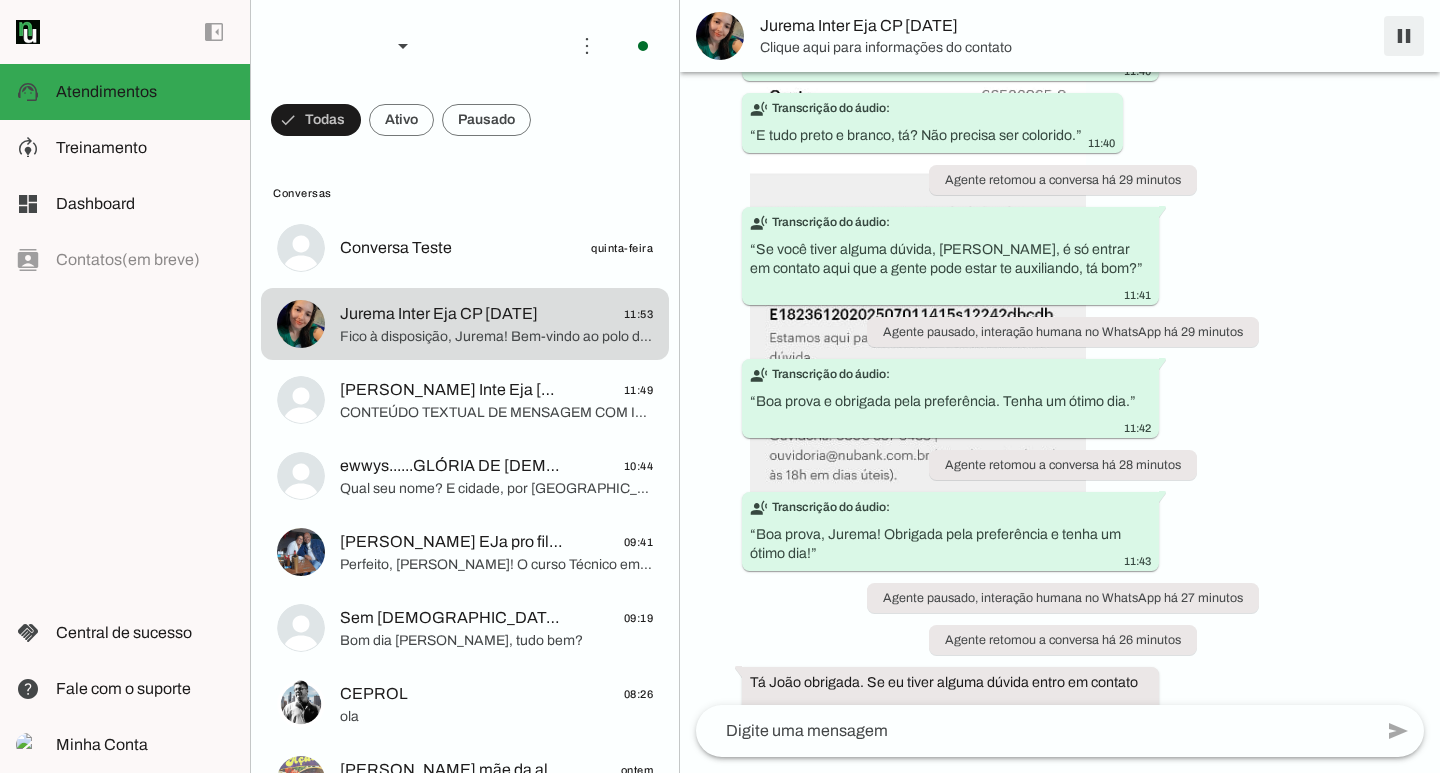 click at bounding box center (1404, 36) 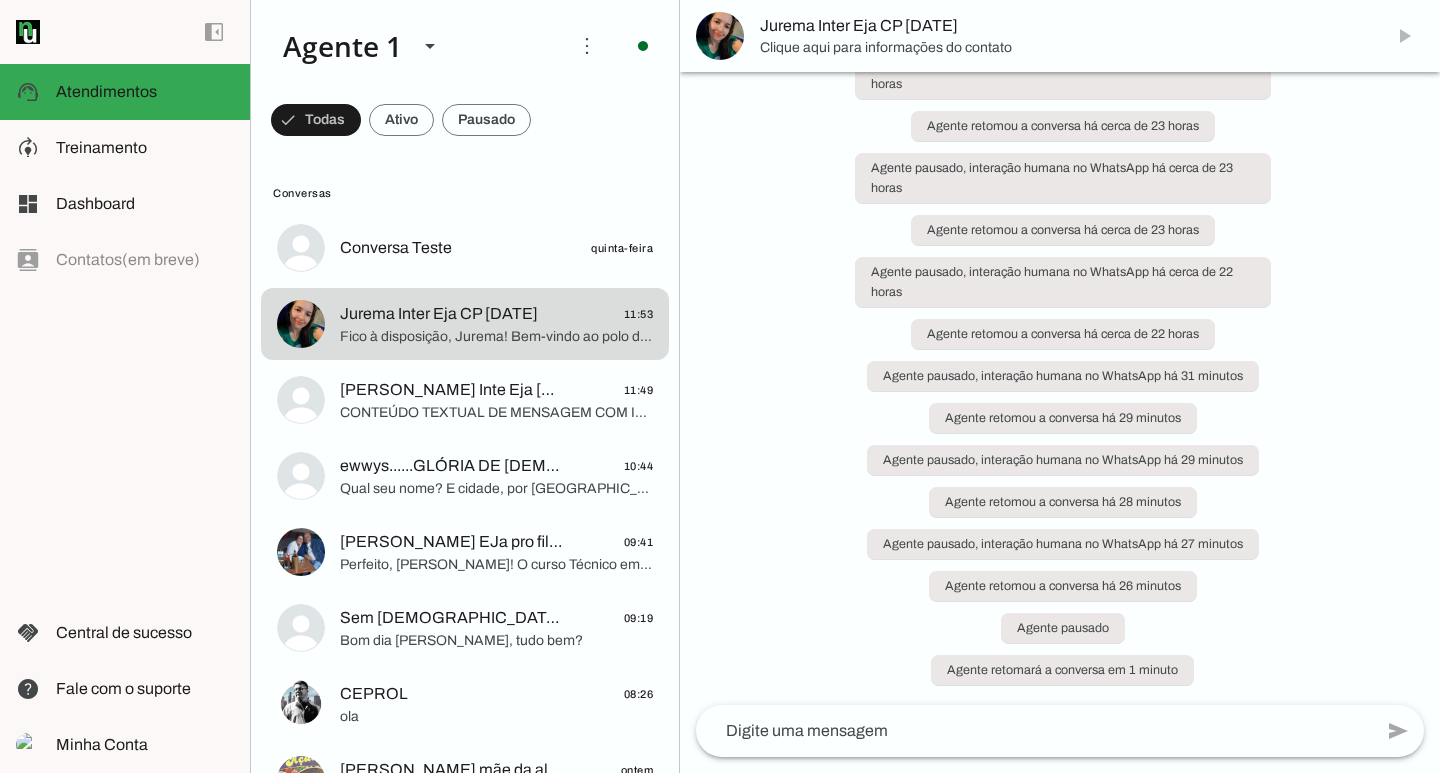 scroll, scrollTop: 2798, scrollLeft: 0, axis: vertical 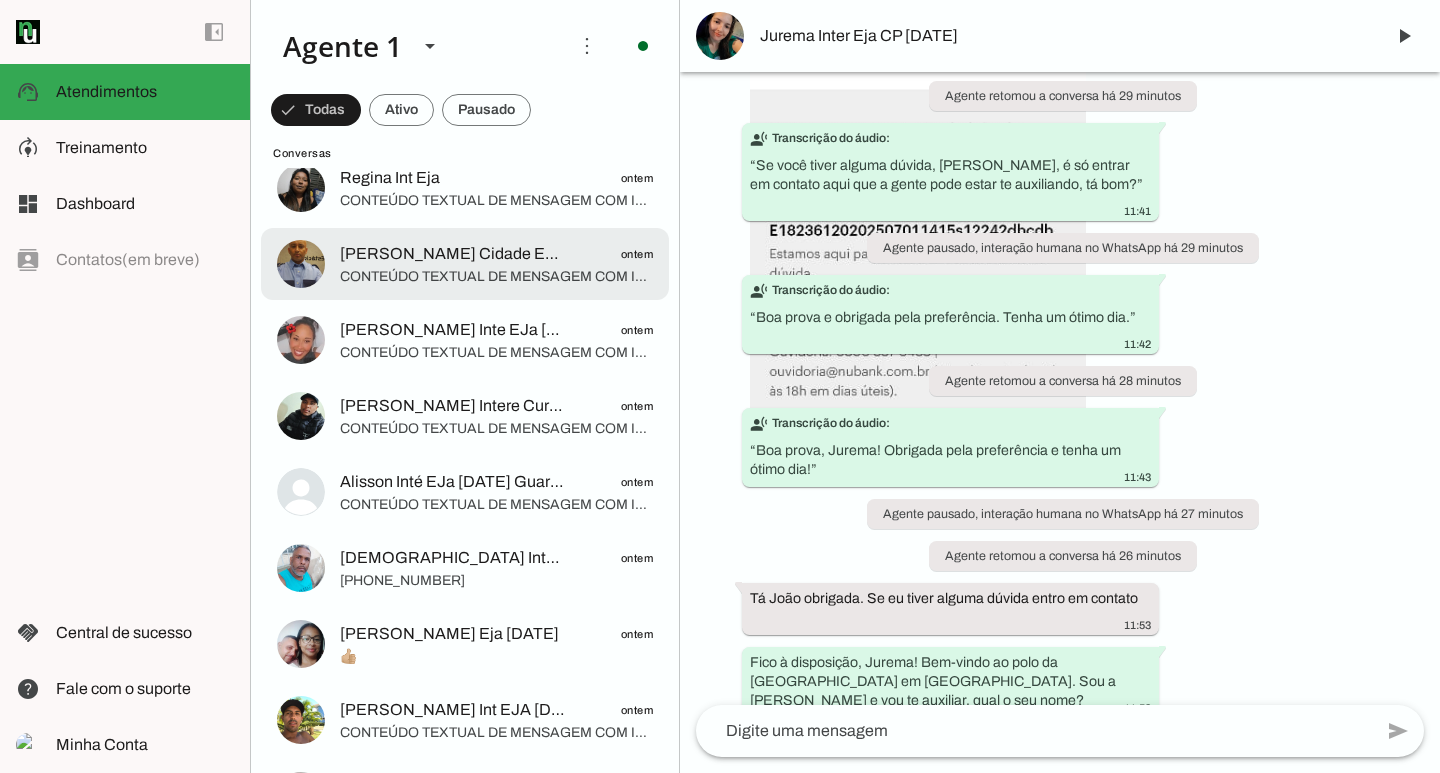 click on "Ricardo Farias Cidade Esmeralda MG EJA 2023" 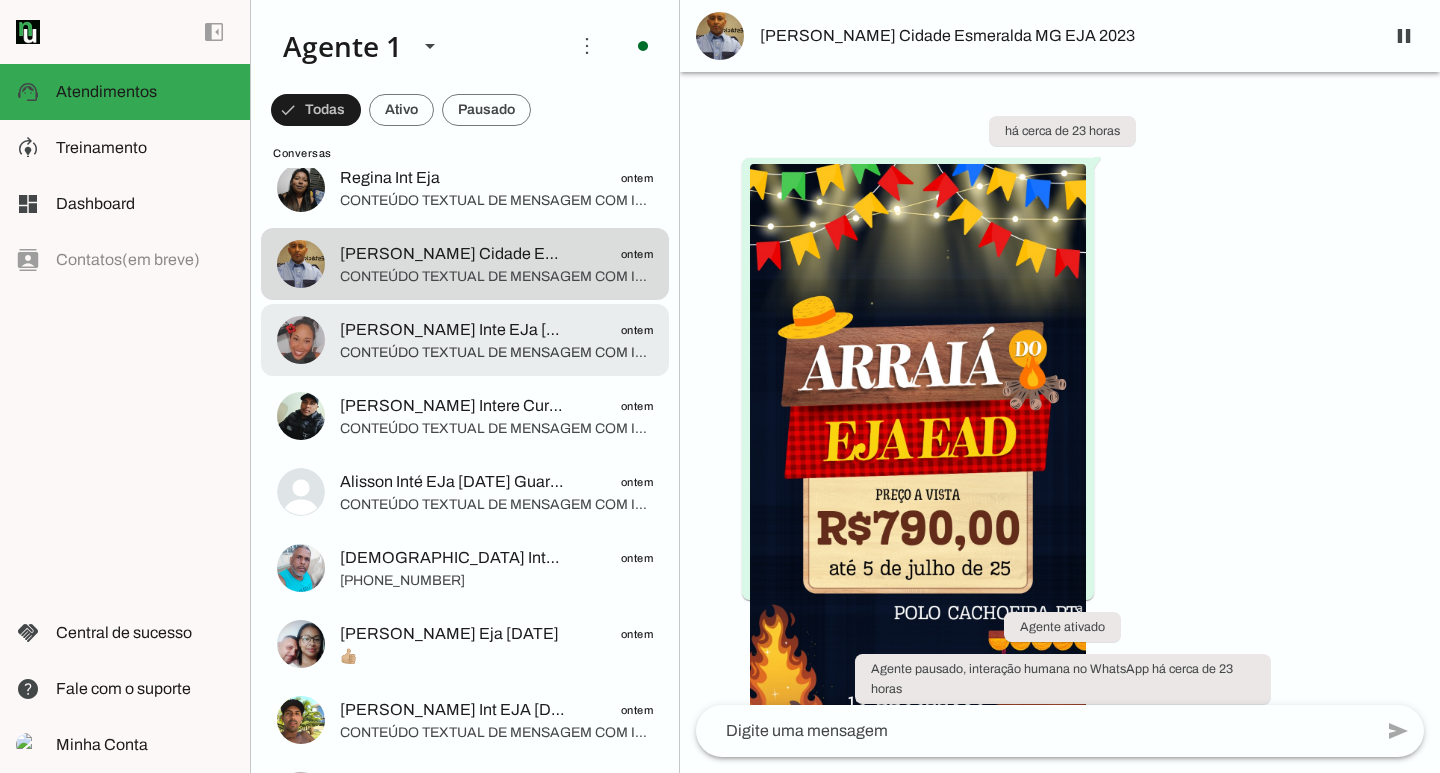 click on "CONTEÚDO TEXTUAL DE MENSAGEM COM IMAGEM (URL https://f004.backblazeb2.com/file/temp-file-download/instances/3E35ABB9FEBD611C86A7C6B7A3ED70A7/F06BDBC1C221340E3D5BE5D7B9EEEF72/QZaia1T-5gdbXxfcIEva7Q==.jpeg) :" 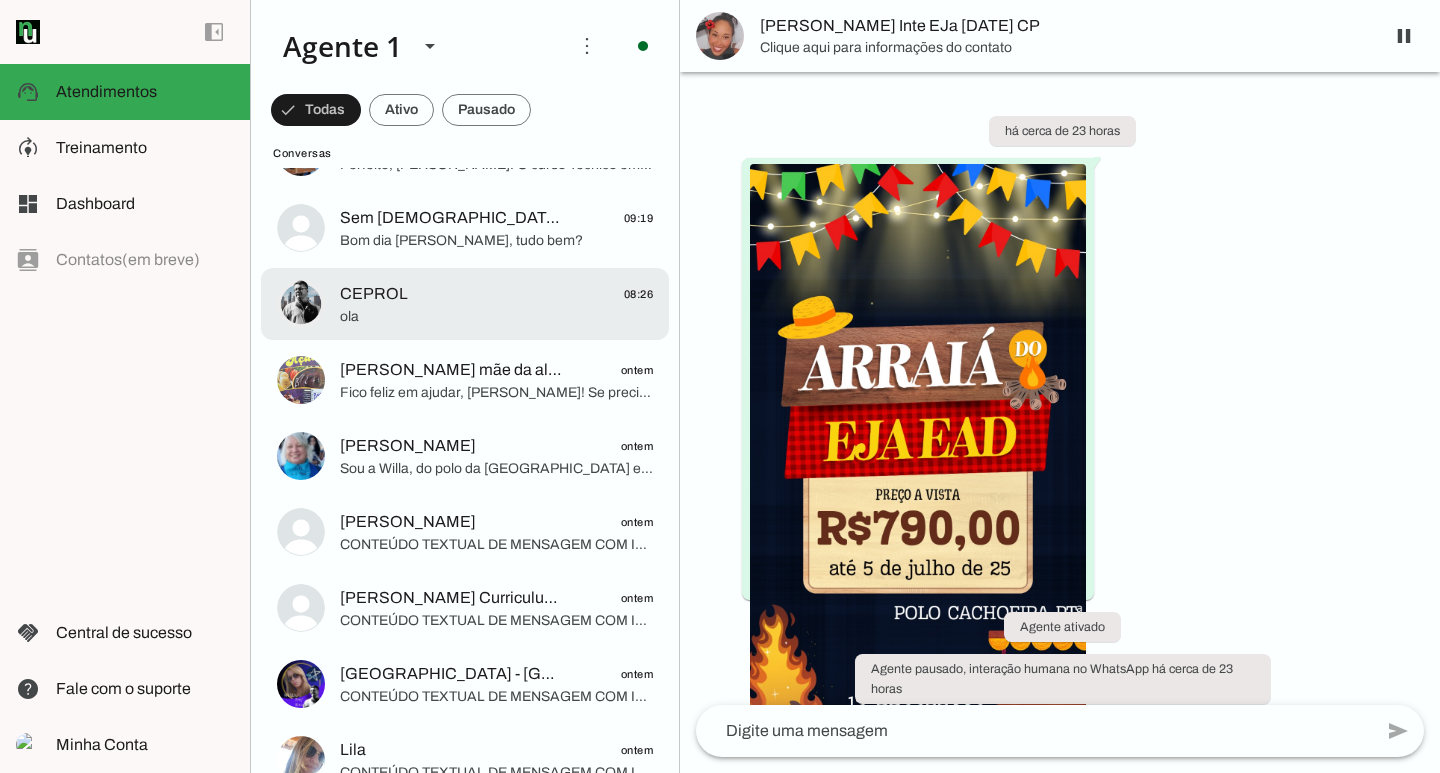 scroll, scrollTop: 0, scrollLeft: 0, axis: both 